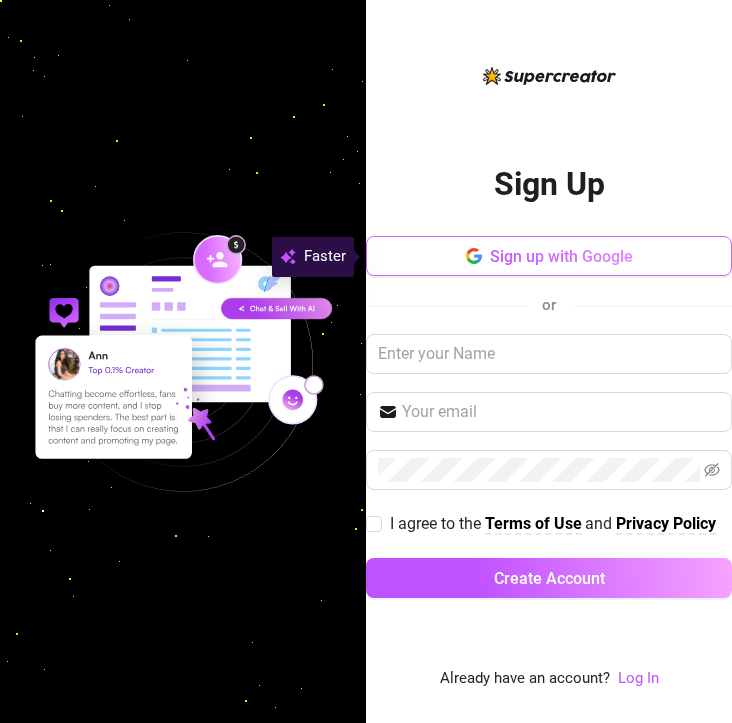 scroll, scrollTop: 0, scrollLeft: 0, axis: both 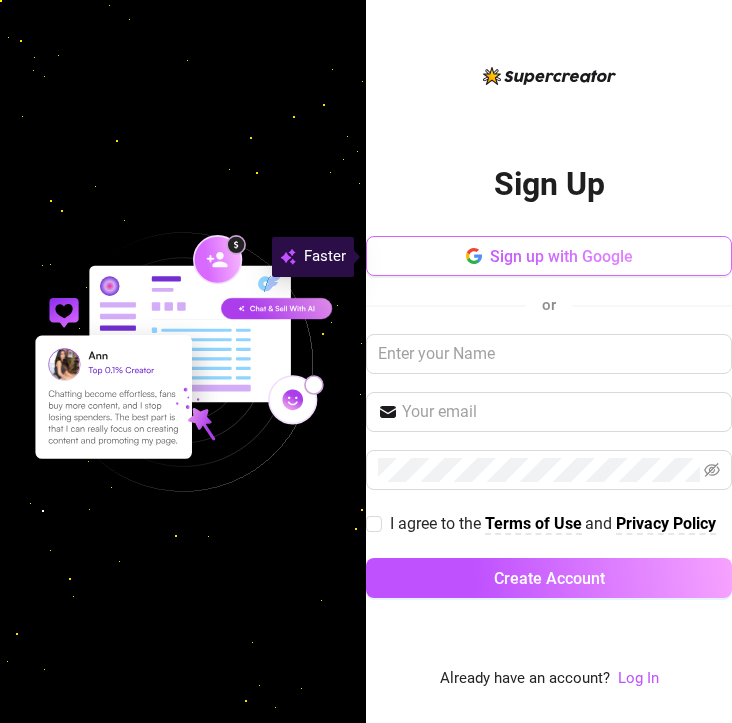 click on "Sign up with Google" at bounding box center (549, 256) 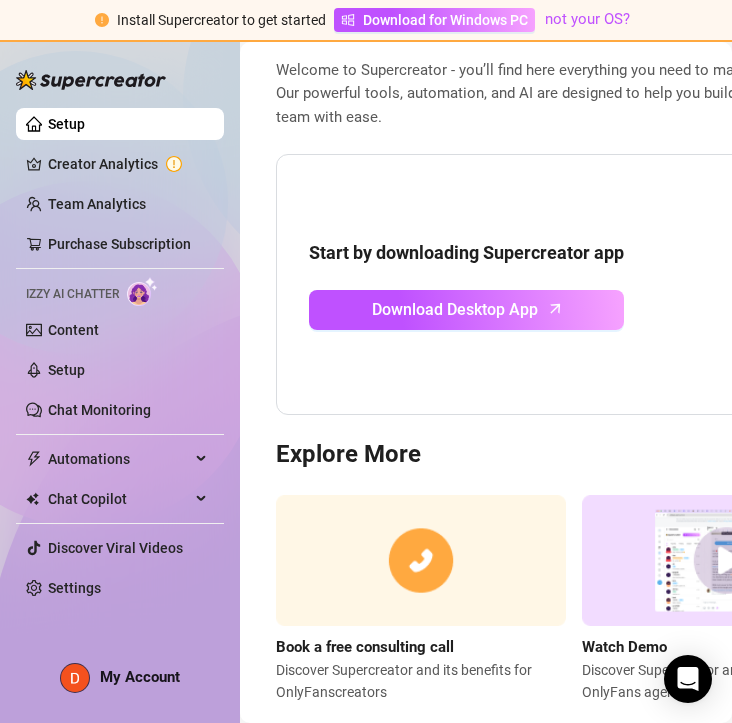 scroll, scrollTop: 159, scrollLeft: 0, axis: vertical 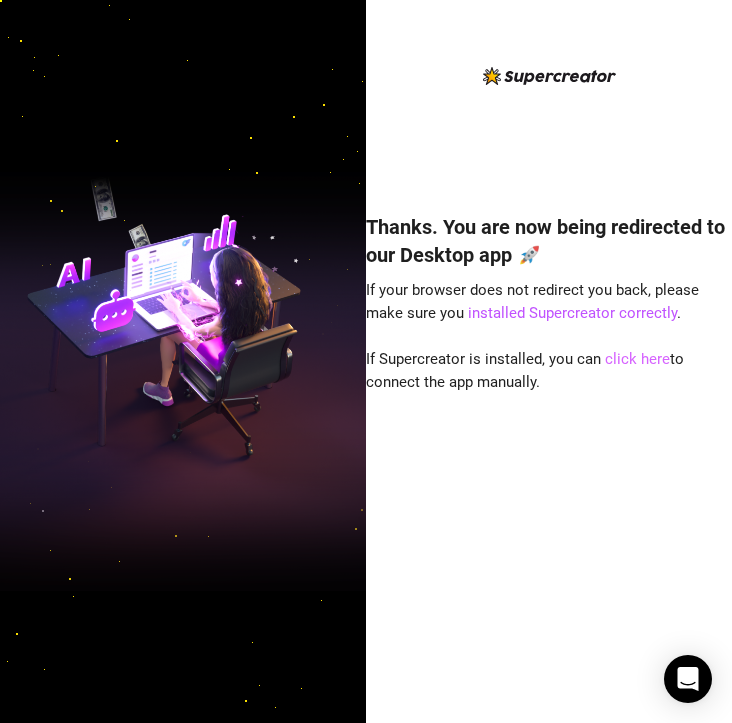 click on "click here" at bounding box center [637, 359] 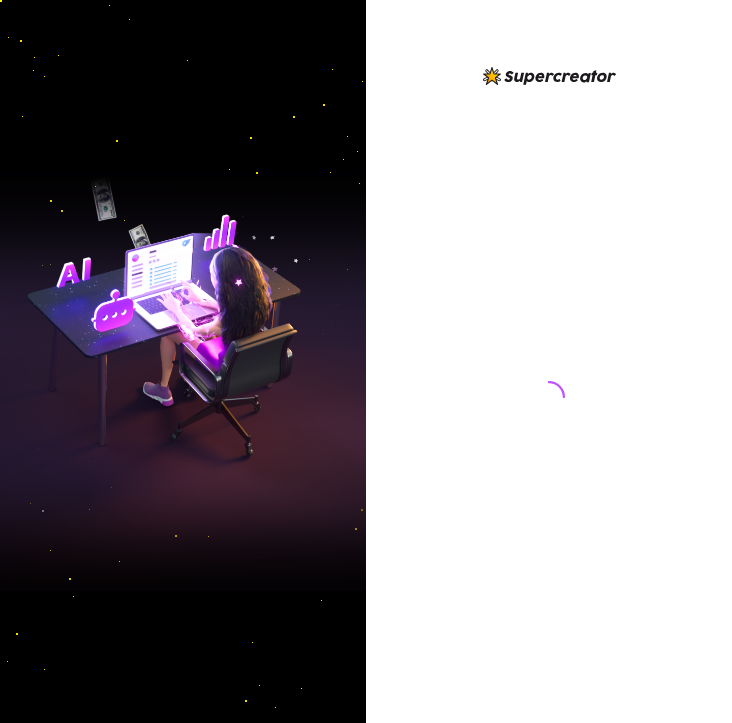 scroll, scrollTop: 0, scrollLeft: 0, axis: both 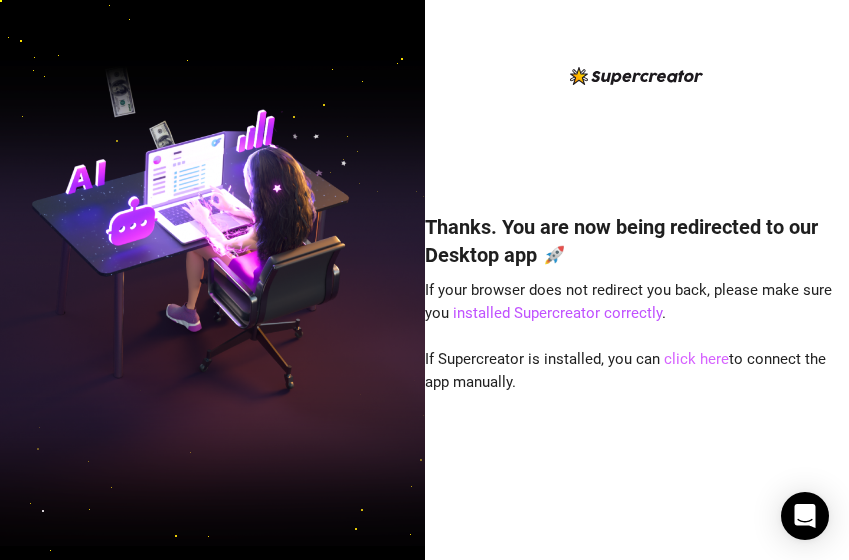 click on "click here" at bounding box center (696, 359) 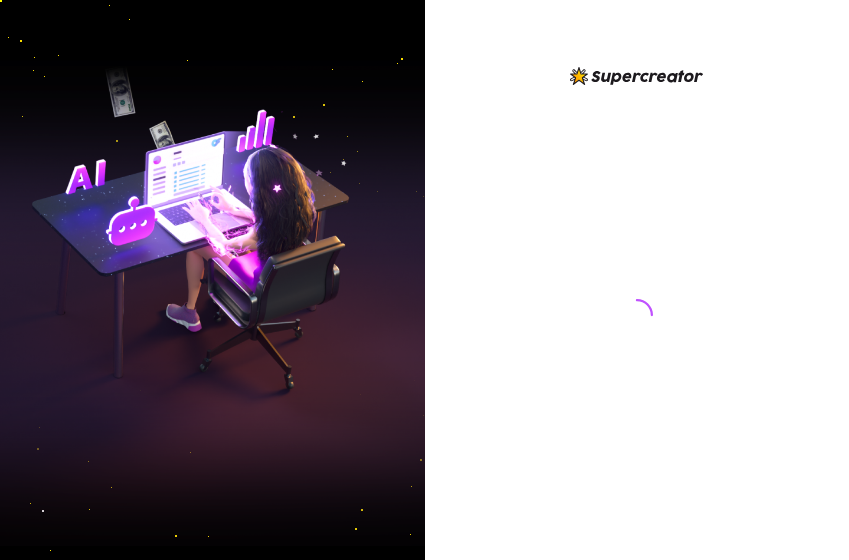 scroll, scrollTop: 0, scrollLeft: 0, axis: both 